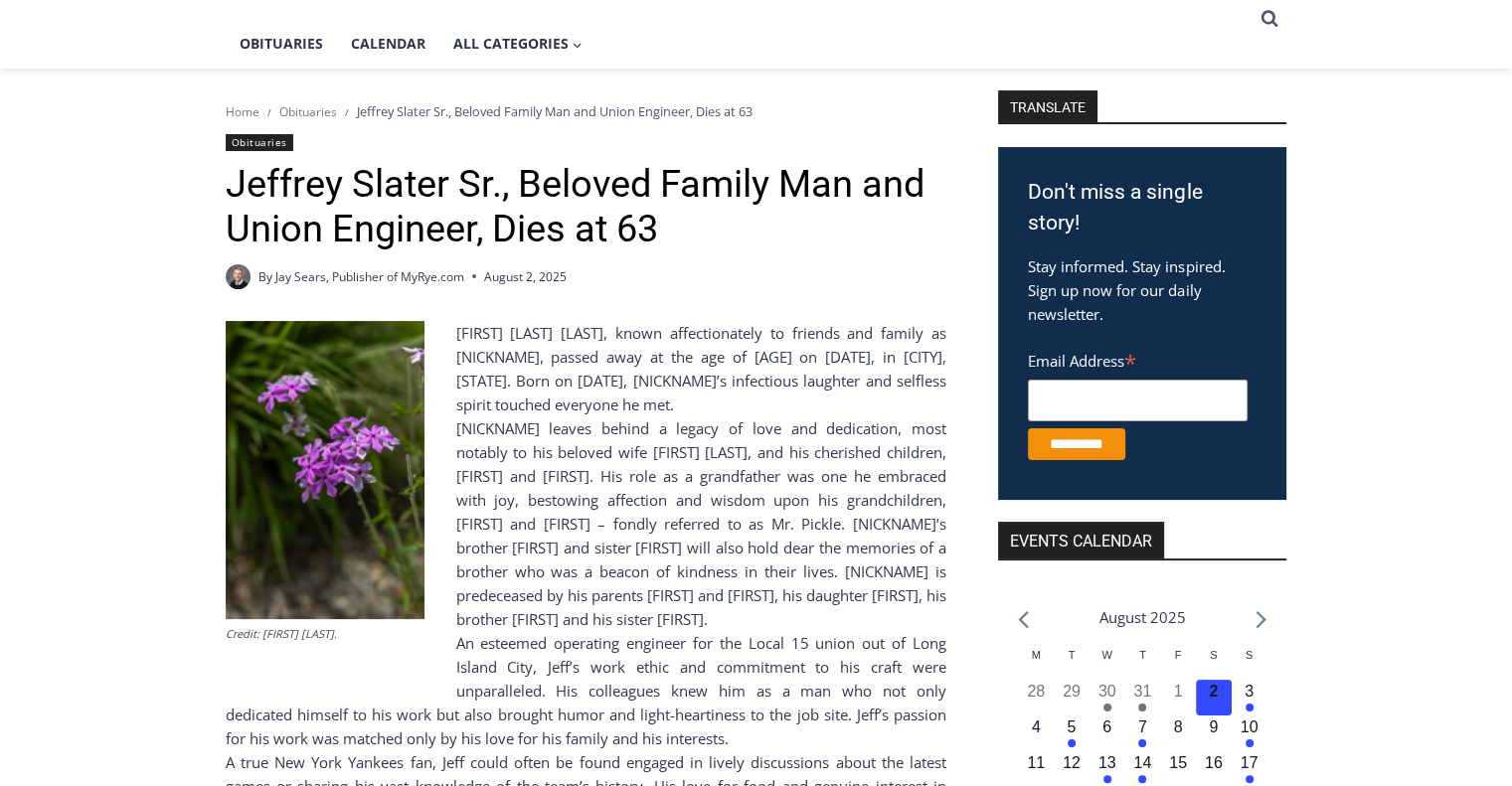 scroll, scrollTop: 199, scrollLeft: 0, axis: vertical 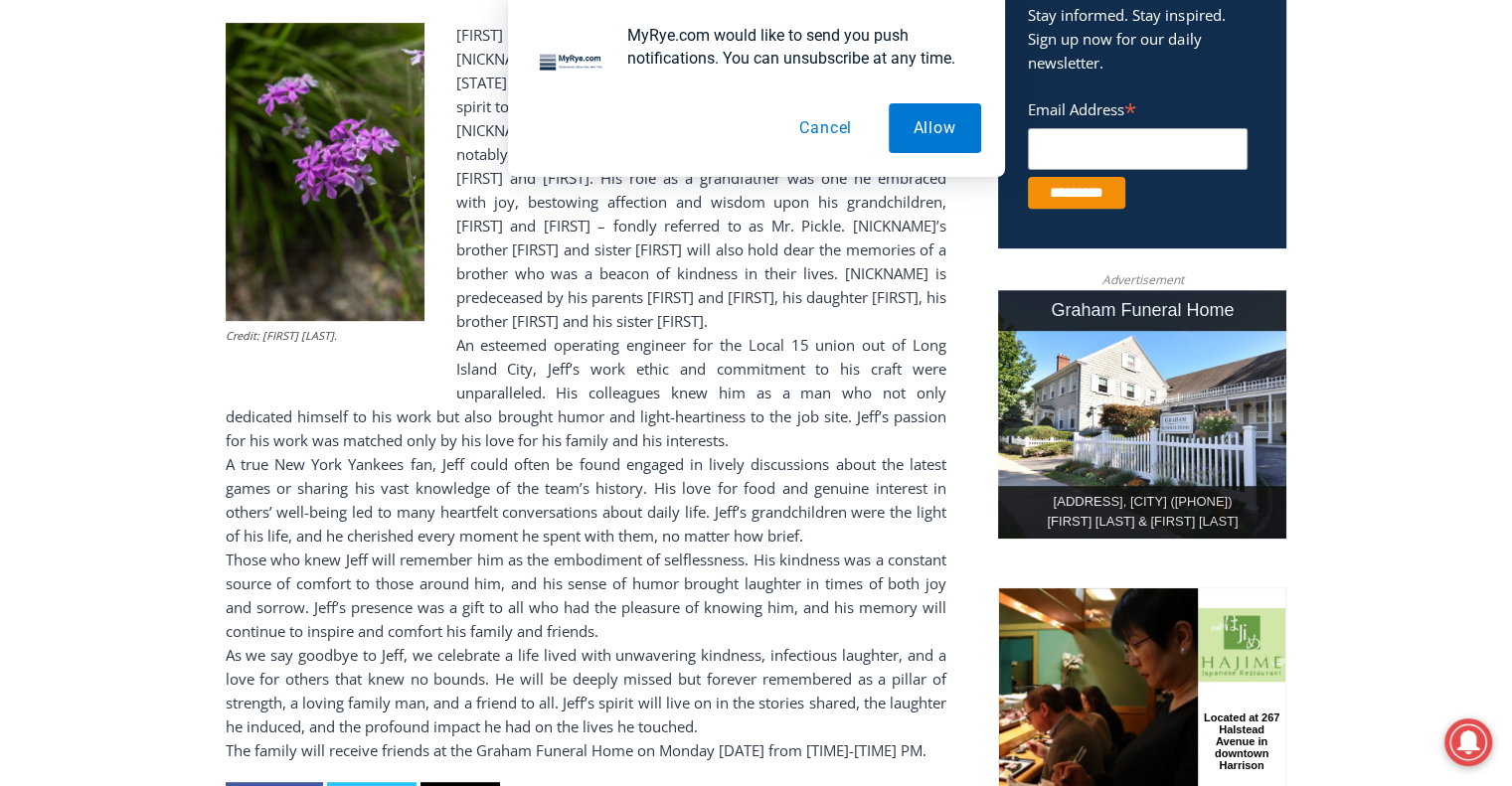 click on "Cancel" at bounding box center [825, 128] 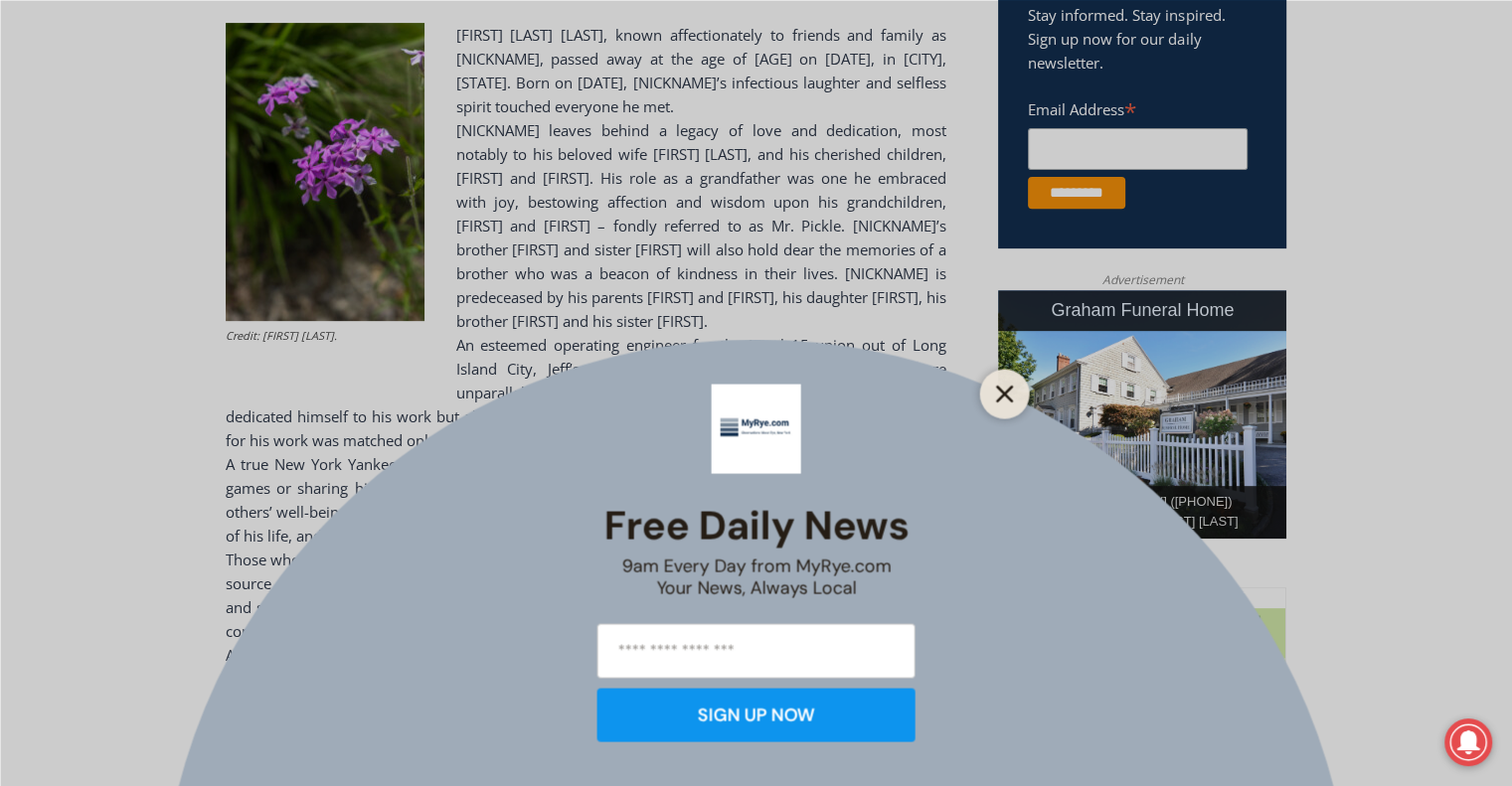 click 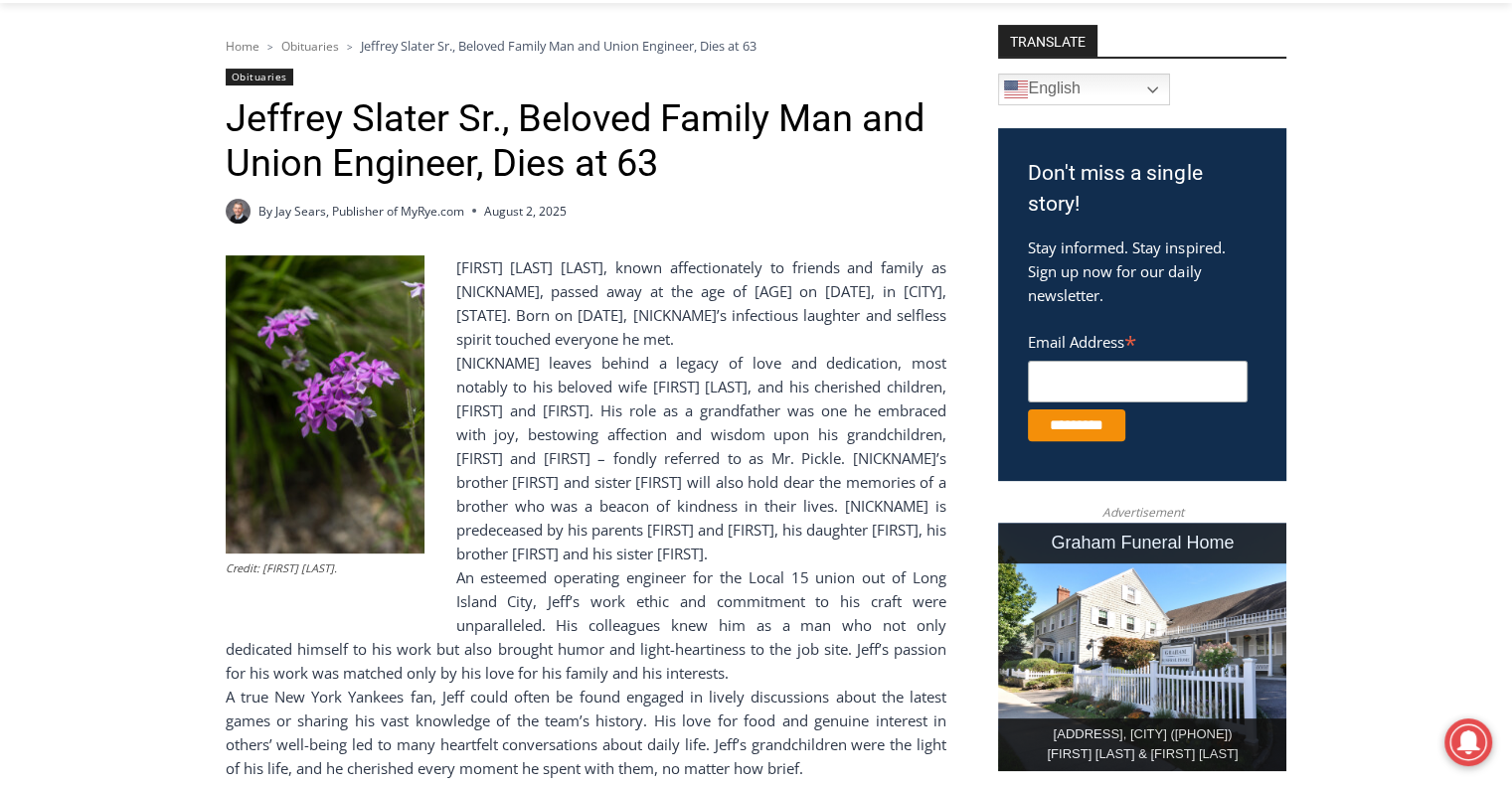 scroll, scrollTop: 264, scrollLeft: 0, axis: vertical 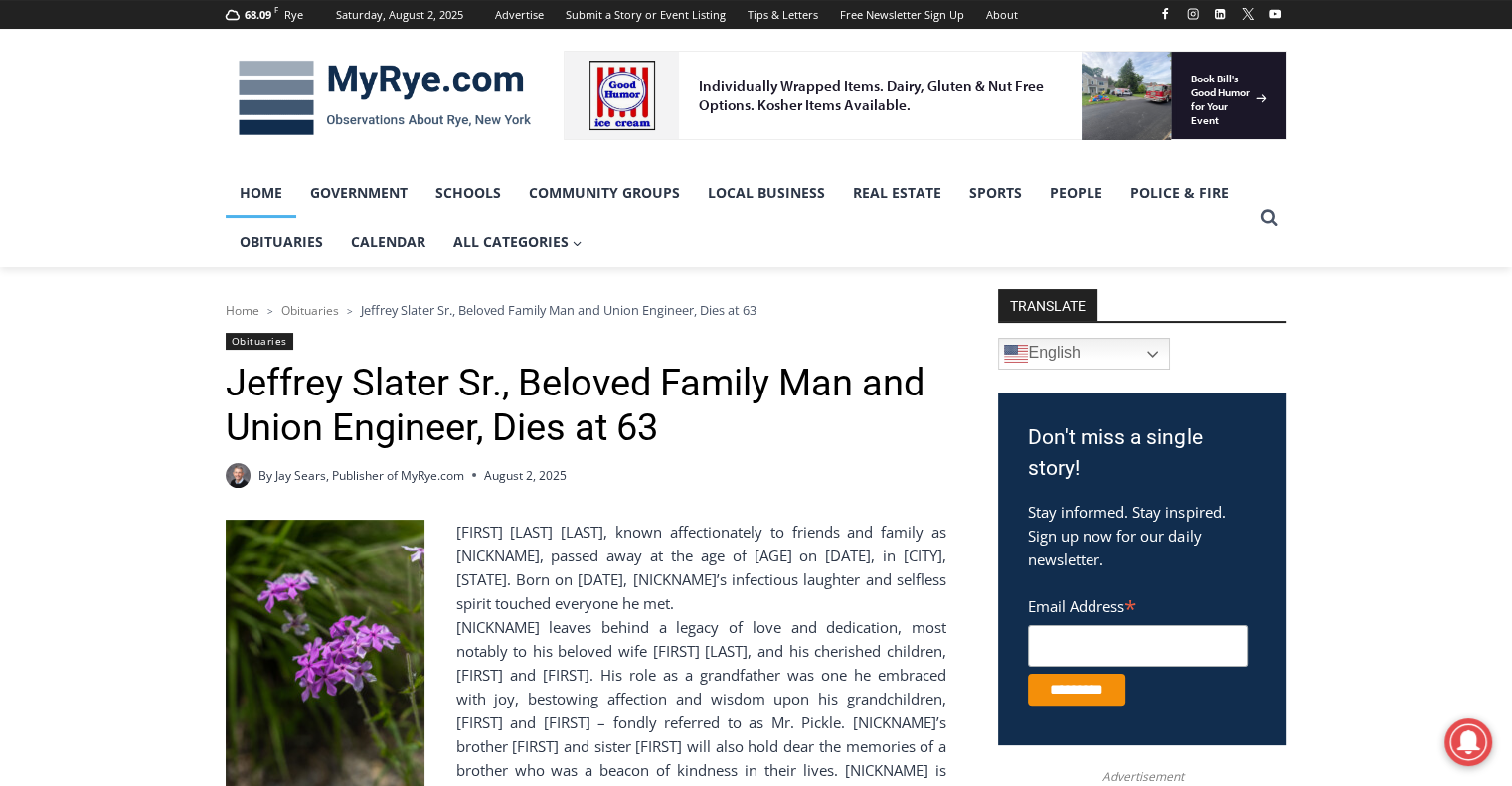 click on "Home" at bounding box center (260, 193) 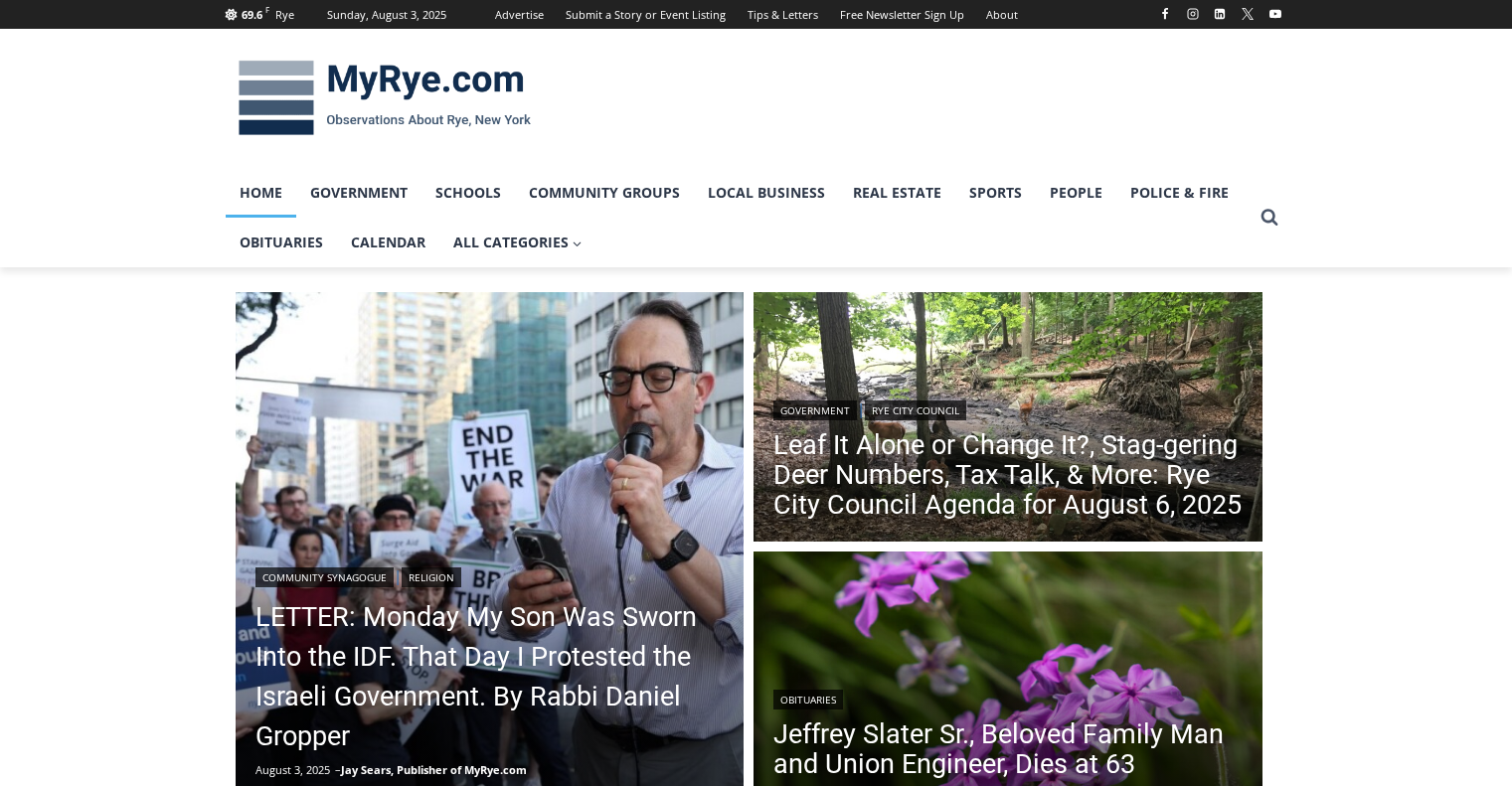 scroll, scrollTop: 0, scrollLeft: 0, axis: both 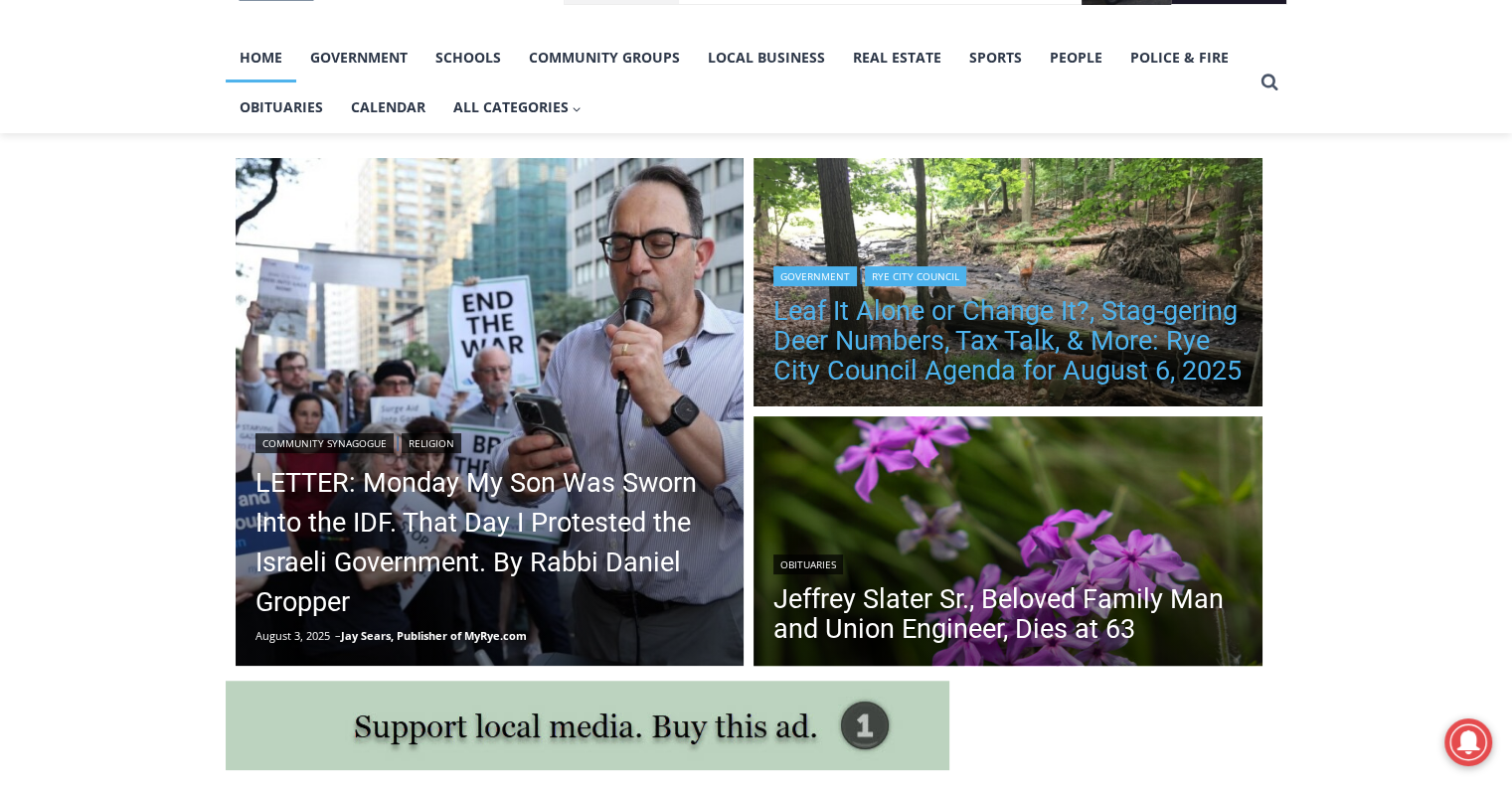 click on "Leaf It Alone or Change It?, Stag-gering Deer Numbers, Tax Talk, & More: Rye City Council Agenda for August 6, 2025" at bounding box center [1008, 341] 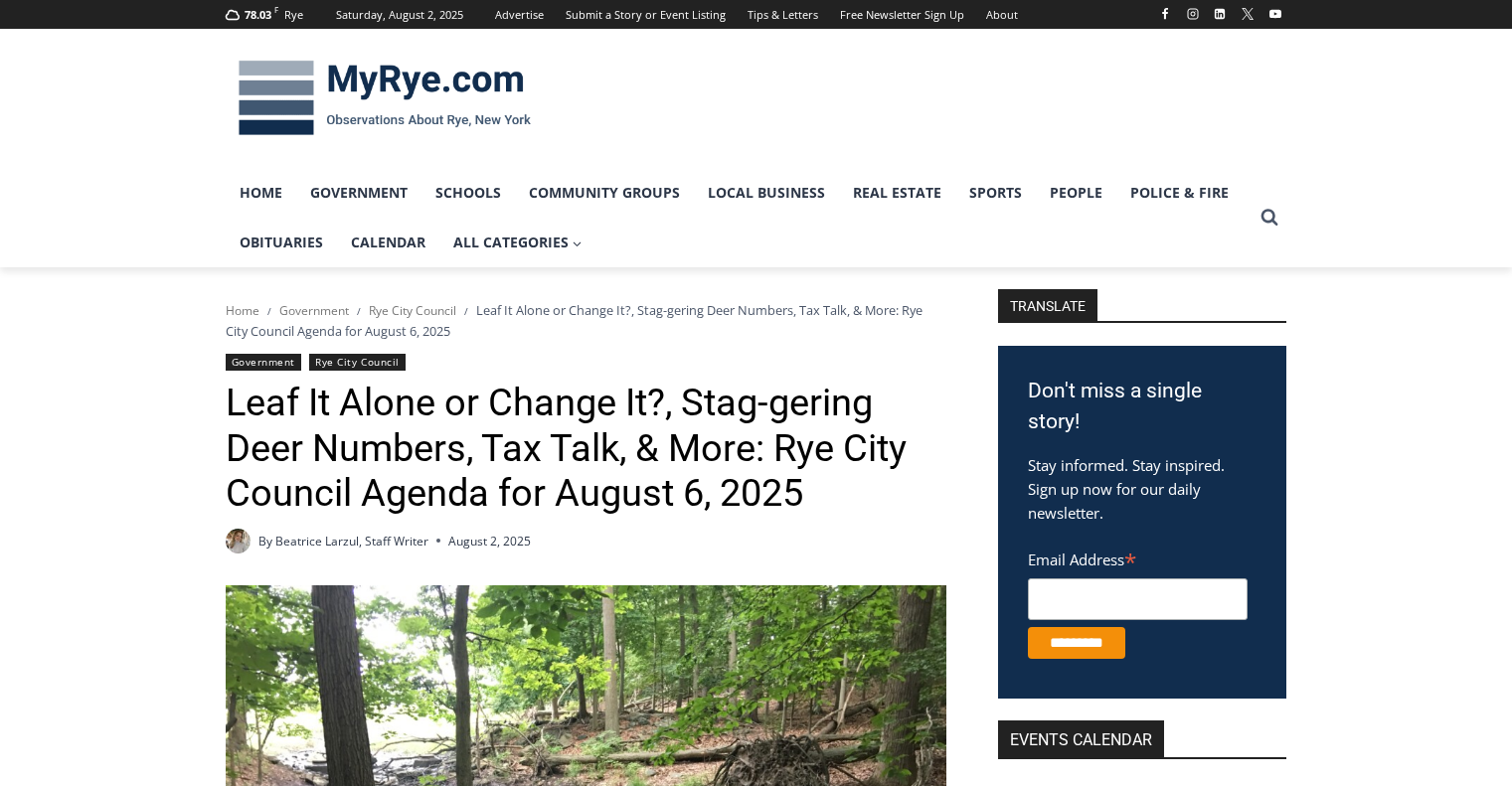 scroll, scrollTop: 0, scrollLeft: 0, axis: both 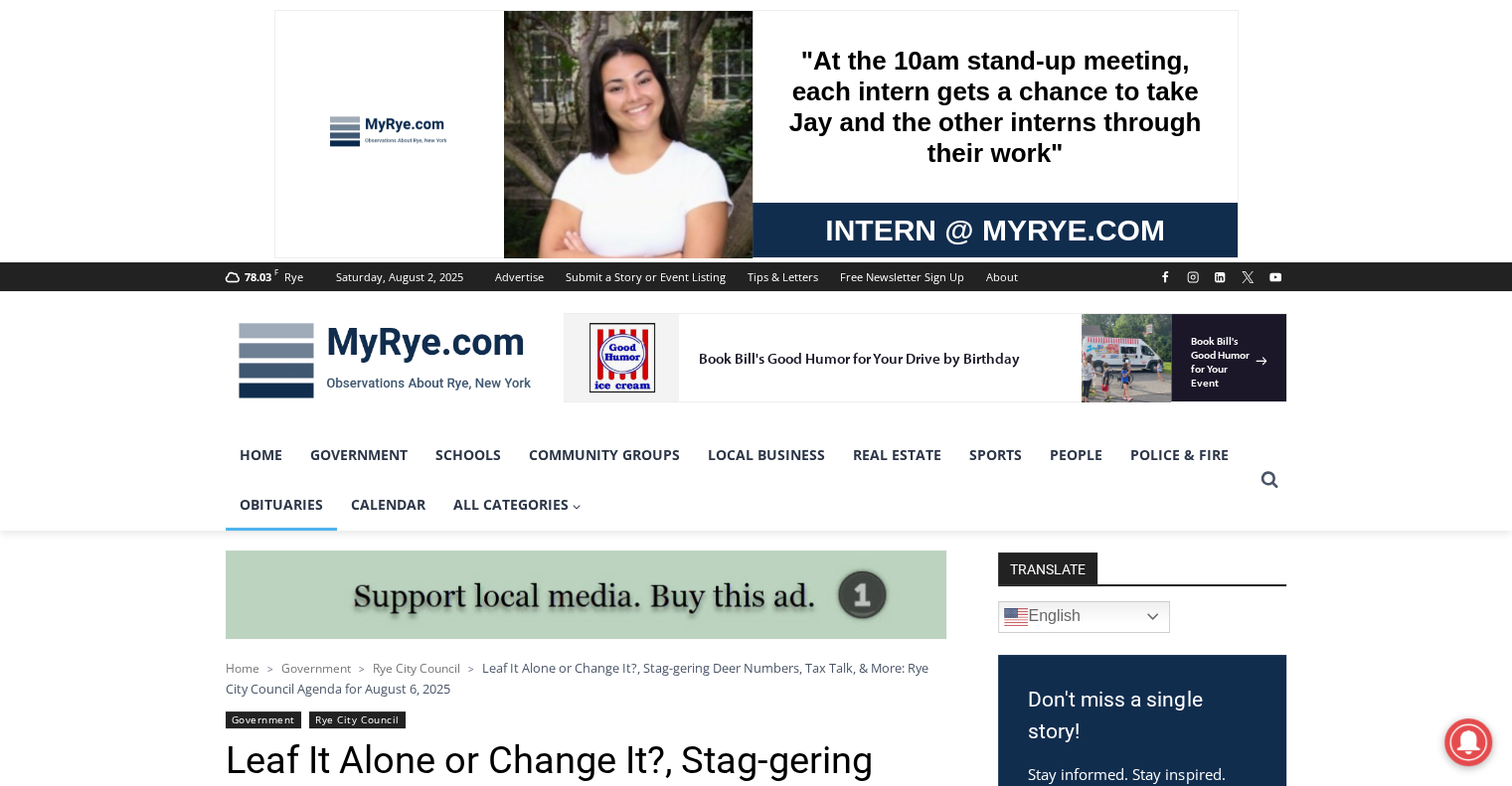 click on "Obituaries" at bounding box center (281, 505) 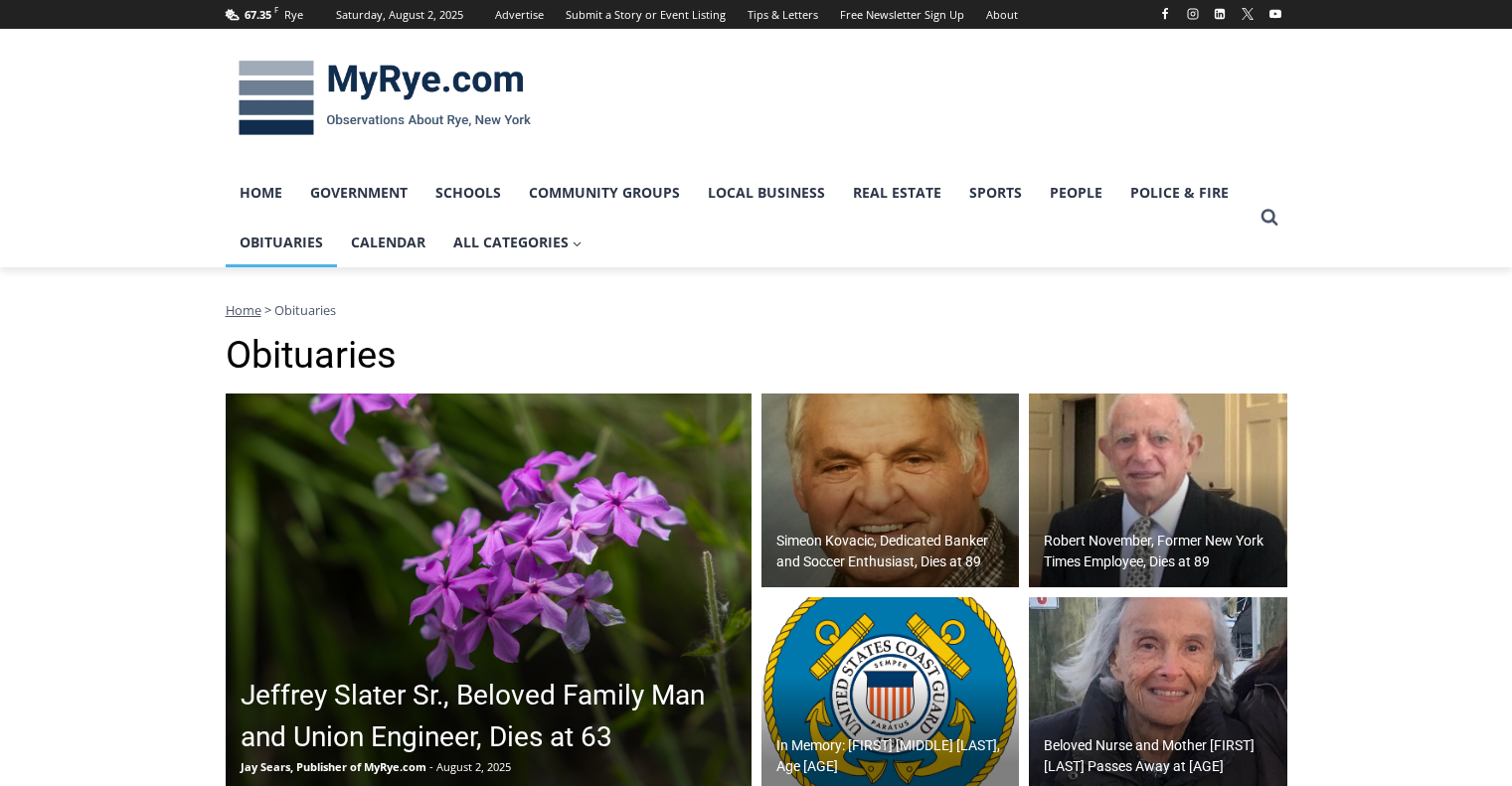 scroll, scrollTop: 0, scrollLeft: 0, axis: both 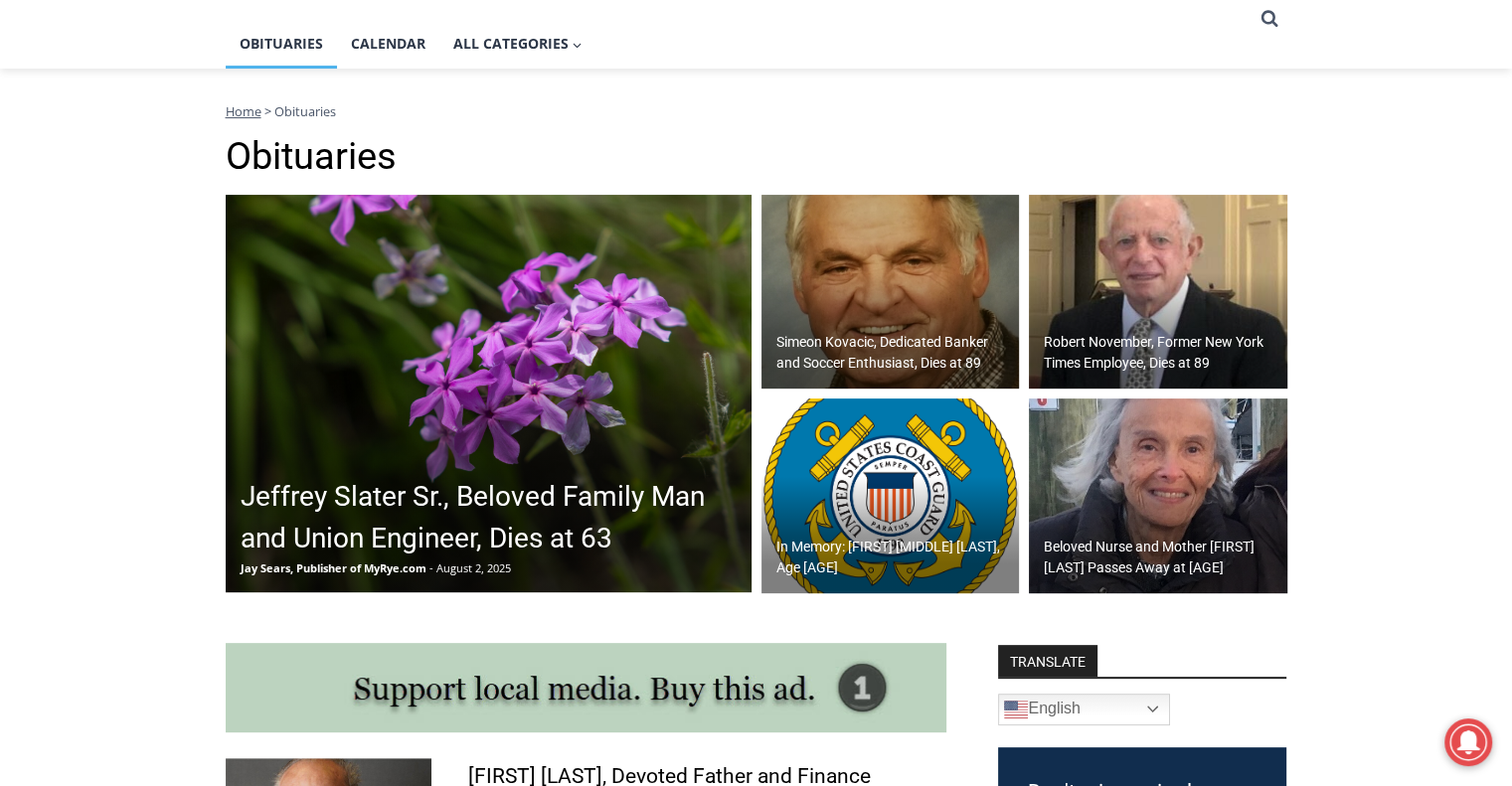 click at bounding box center [891, 292] 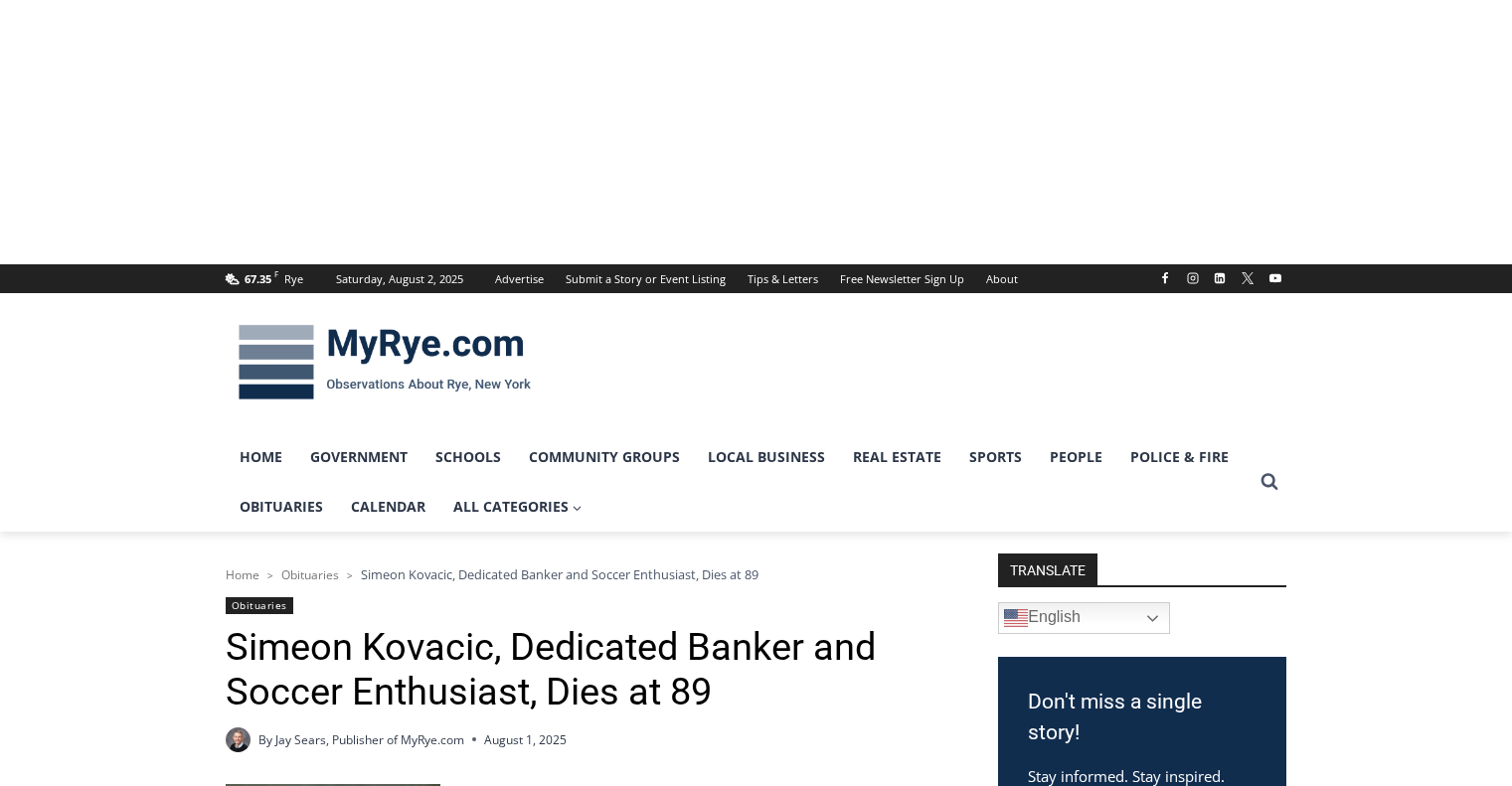 scroll, scrollTop: 543, scrollLeft: 0, axis: vertical 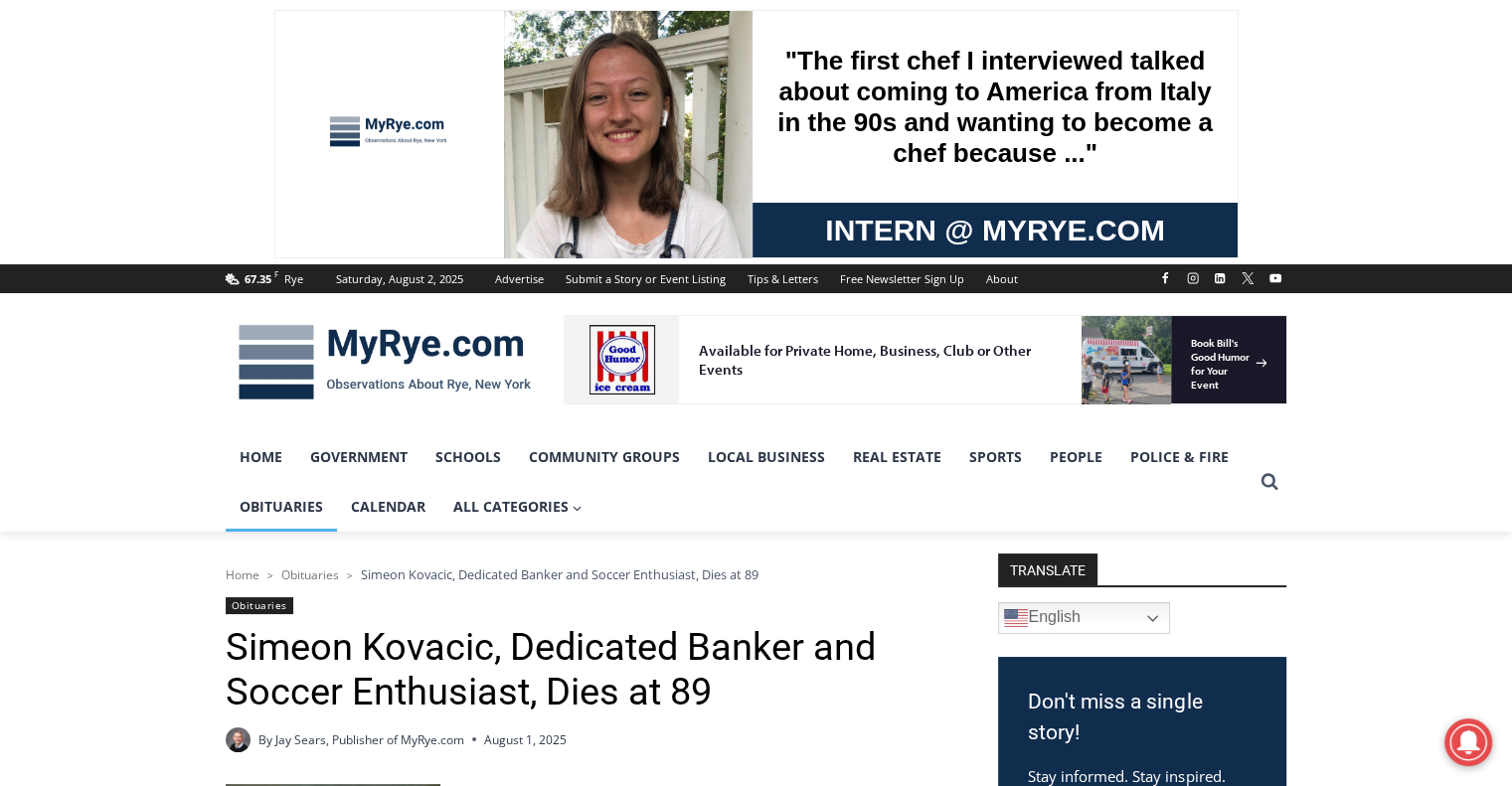 click on "Obituaries" at bounding box center (281, 507) 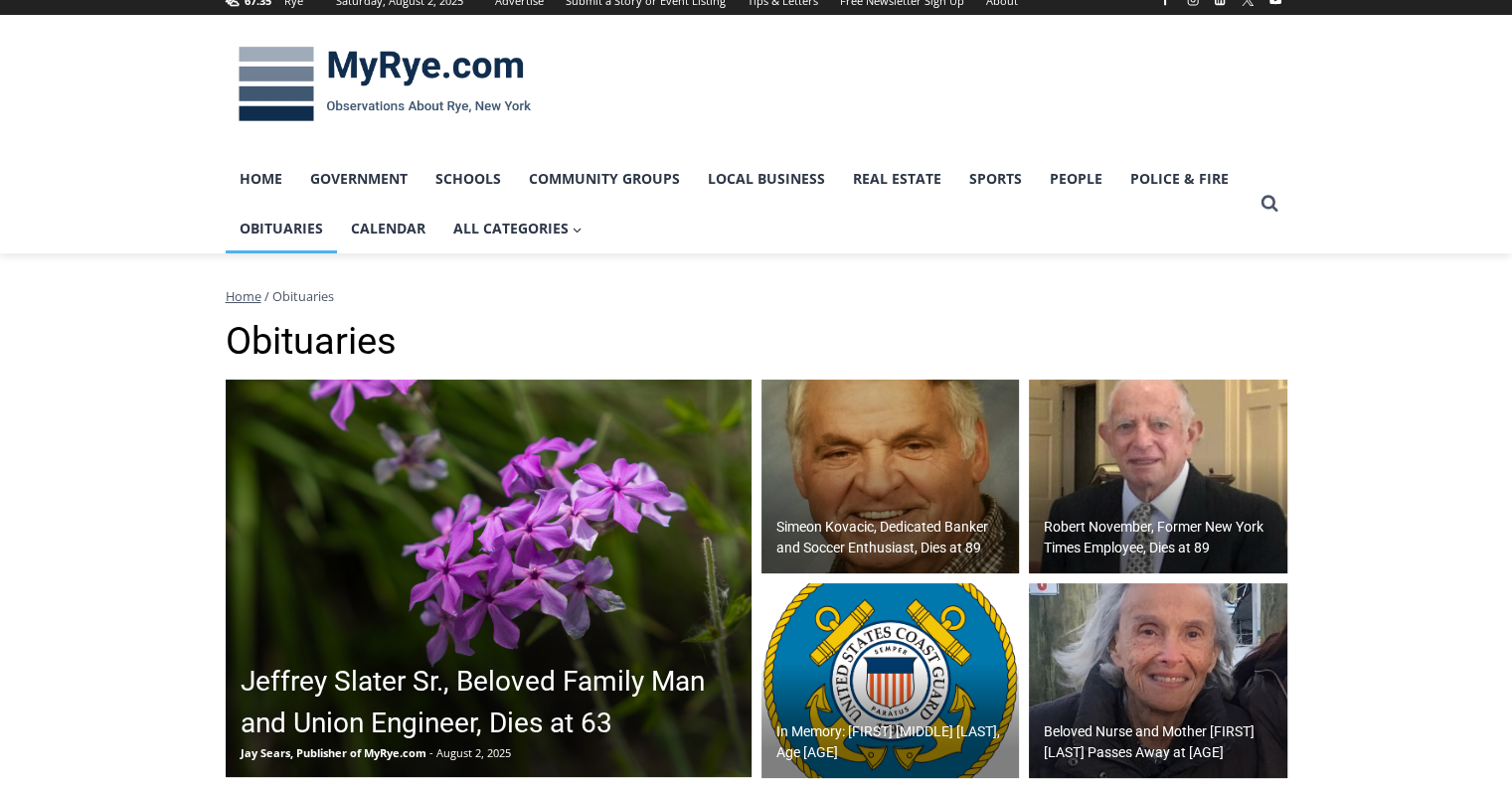 scroll, scrollTop: 298, scrollLeft: 0, axis: vertical 